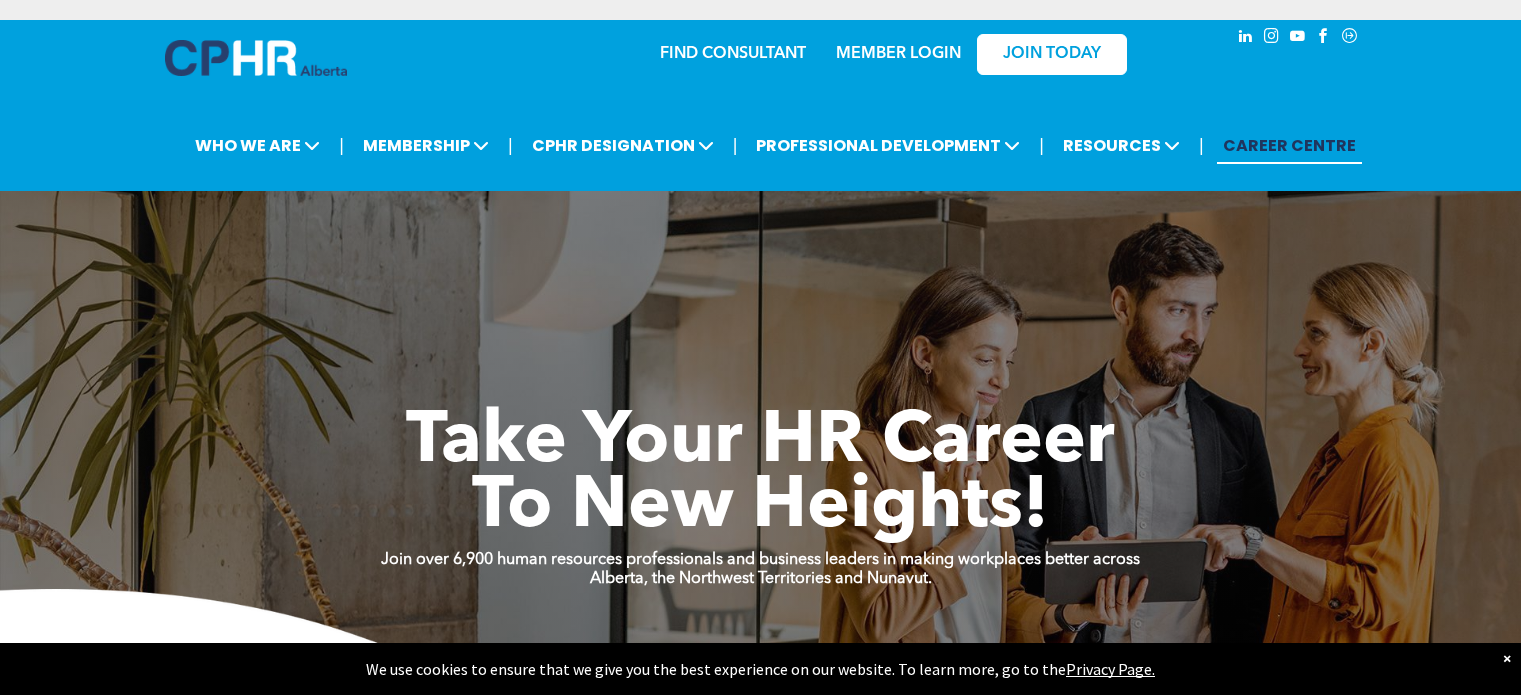 scroll, scrollTop: 0, scrollLeft: 0, axis: both 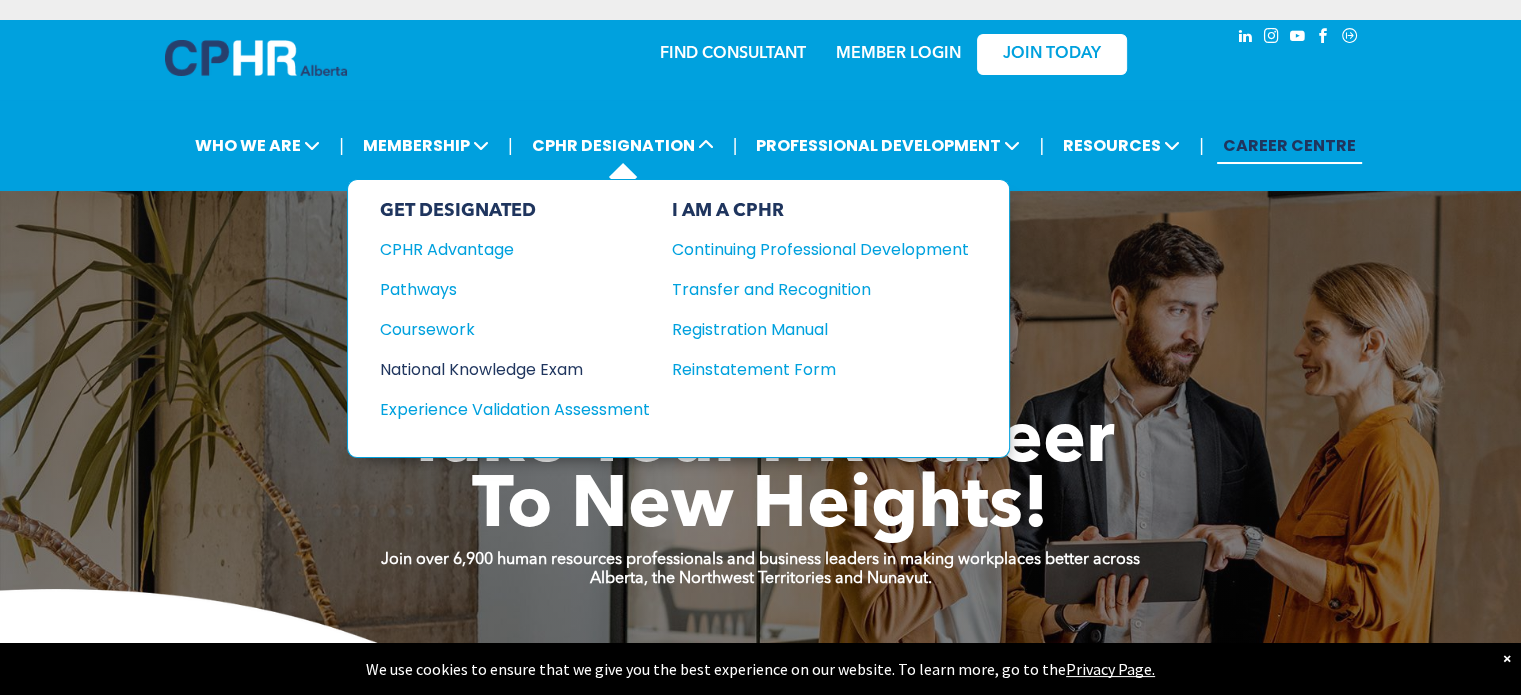 click on "National Knowledge Exam" at bounding box center [501, 369] 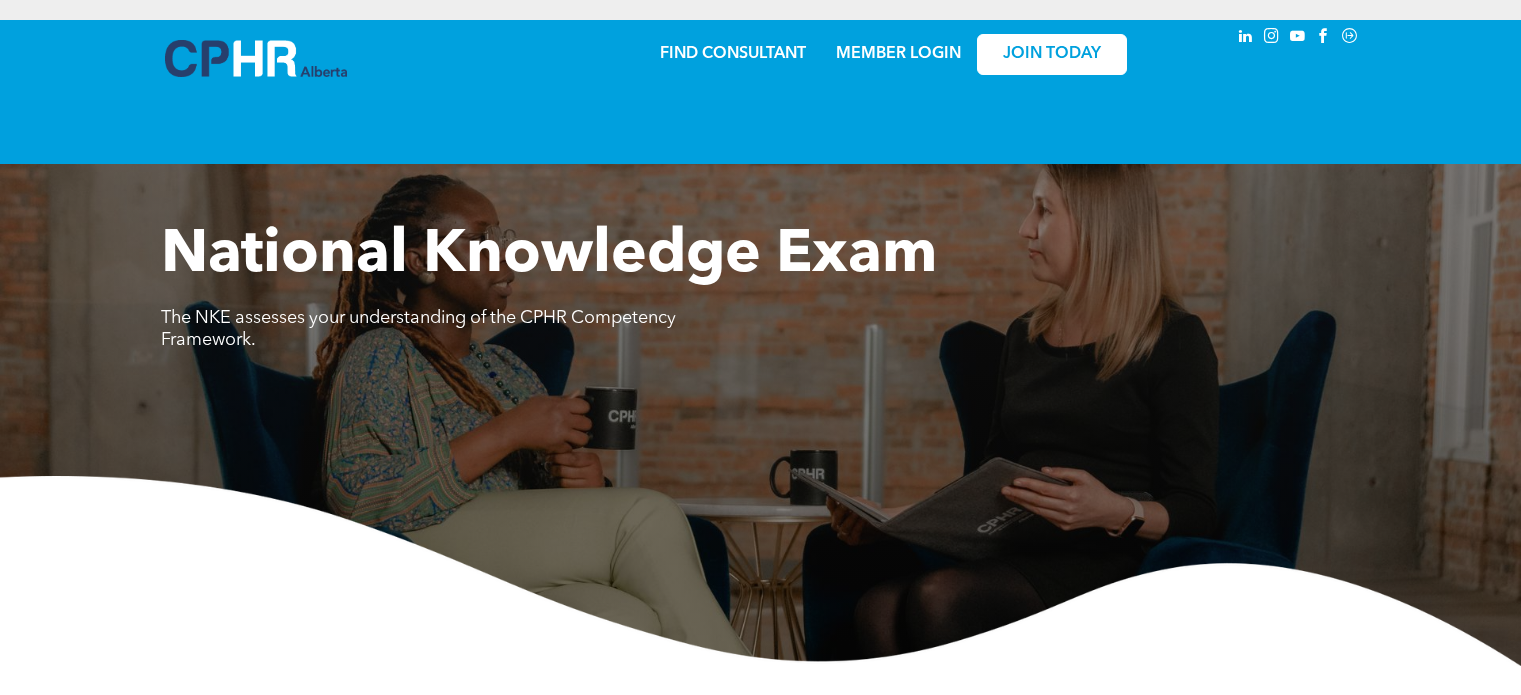 scroll, scrollTop: 0, scrollLeft: 0, axis: both 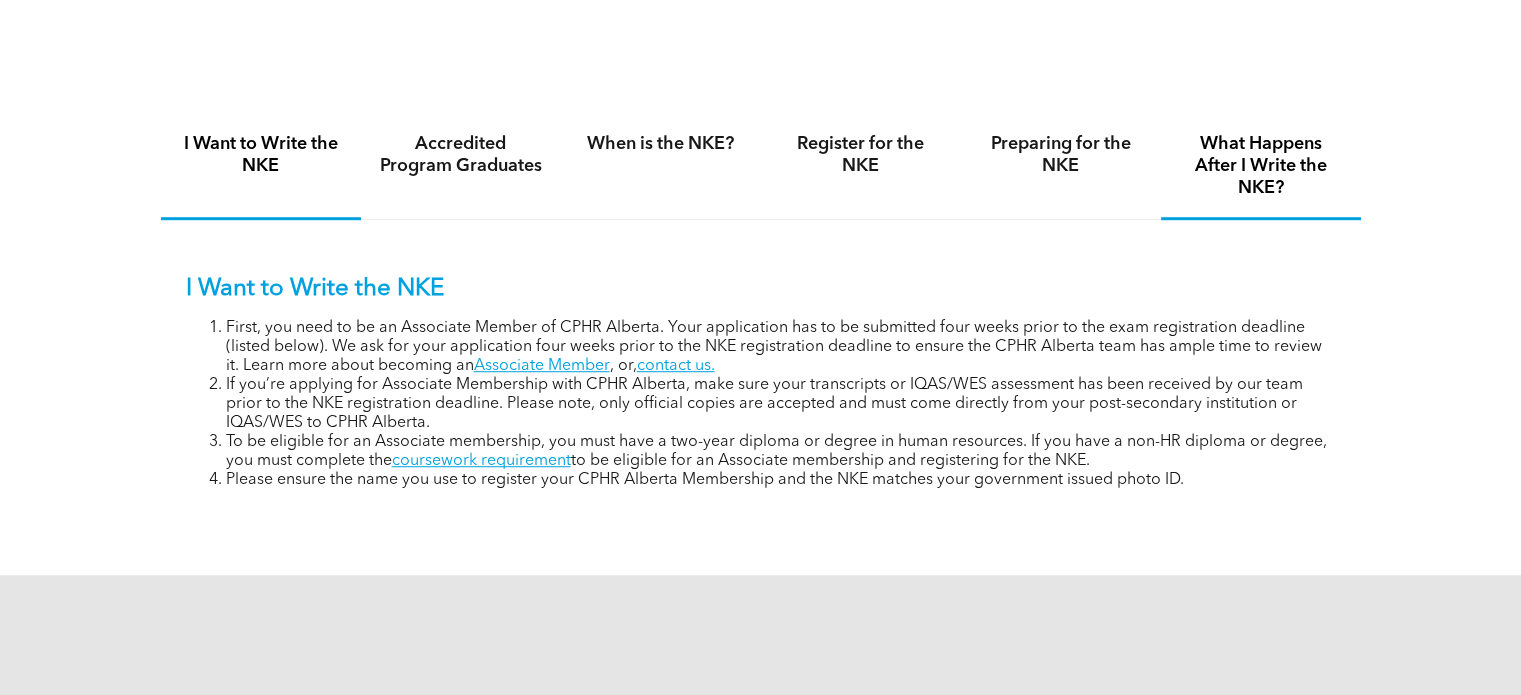 click on "What Happens After I Write the NKE?" at bounding box center (1261, 166) 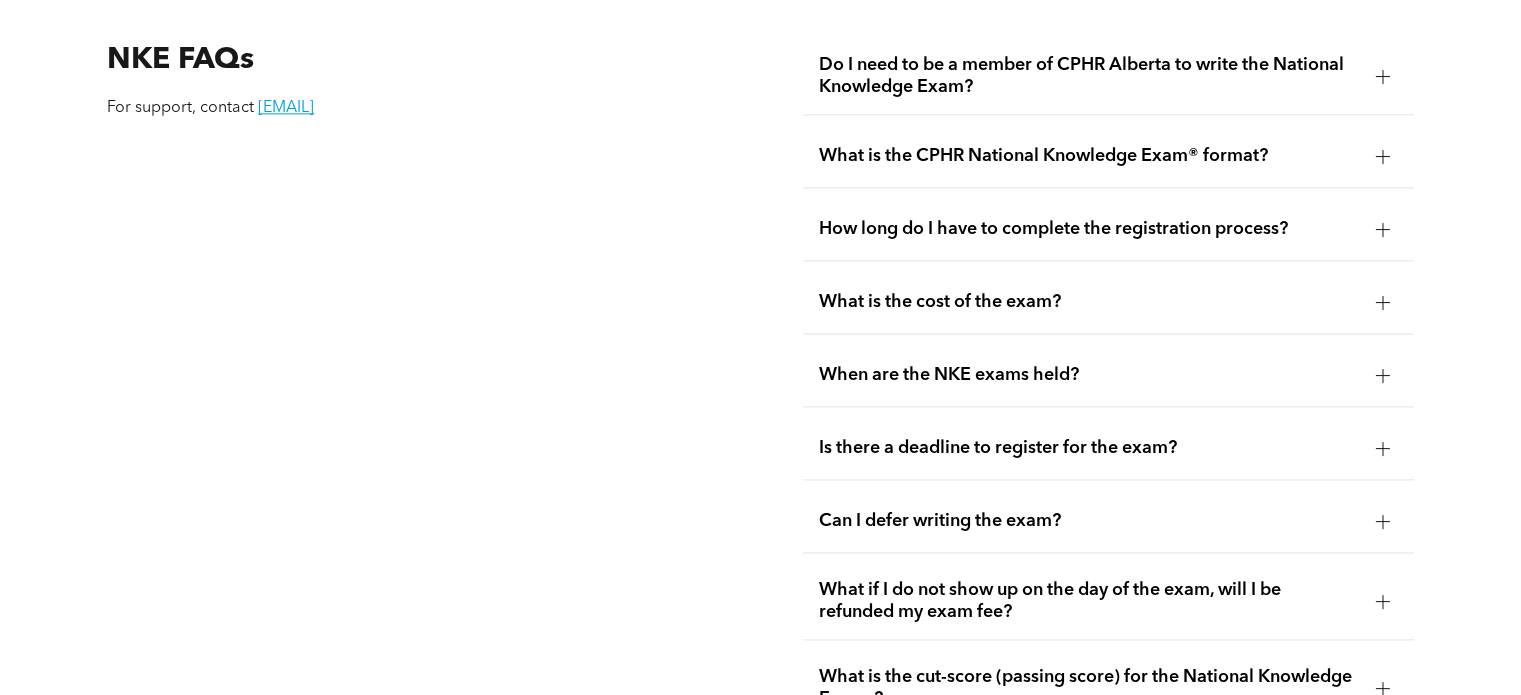 scroll, scrollTop: 2760, scrollLeft: 0, axis: vertical 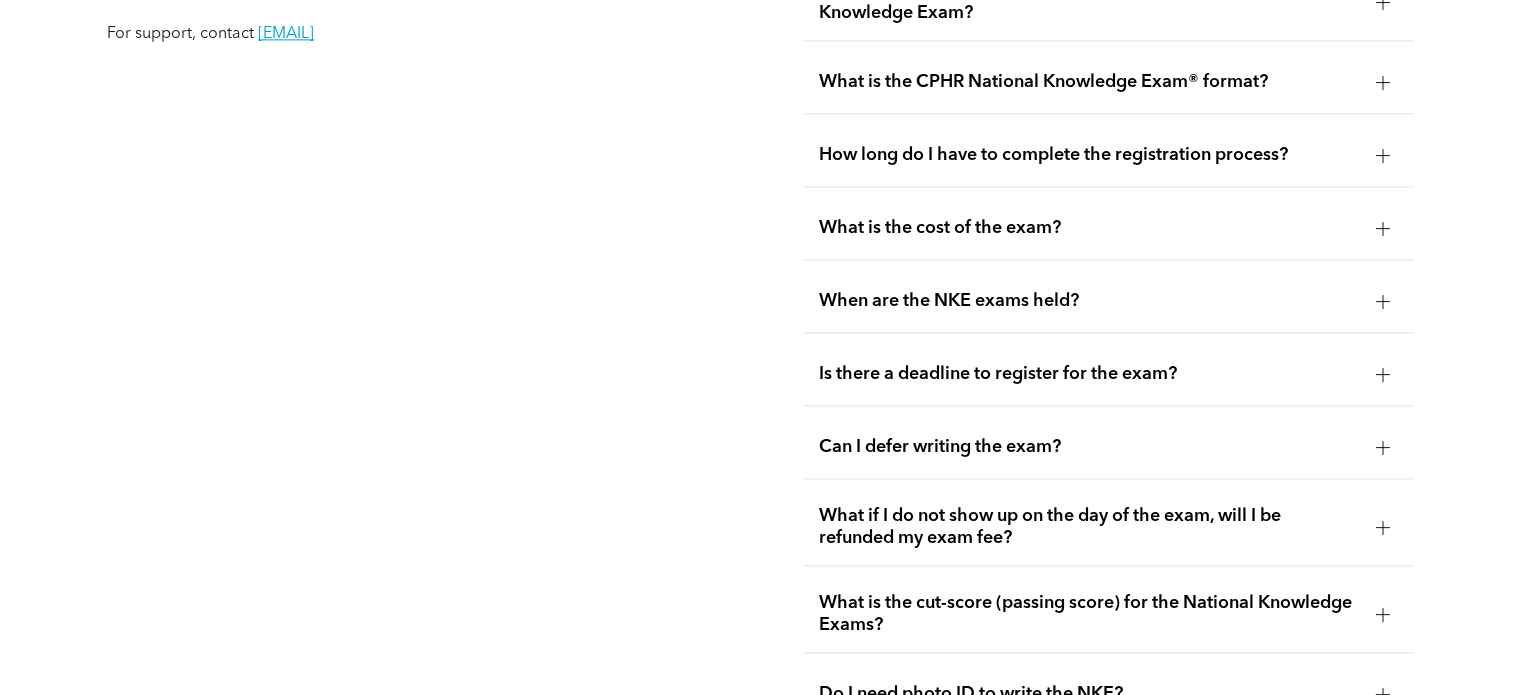 click on "How long do I have to complete the registration process?" at bounding box center (1089, 155) 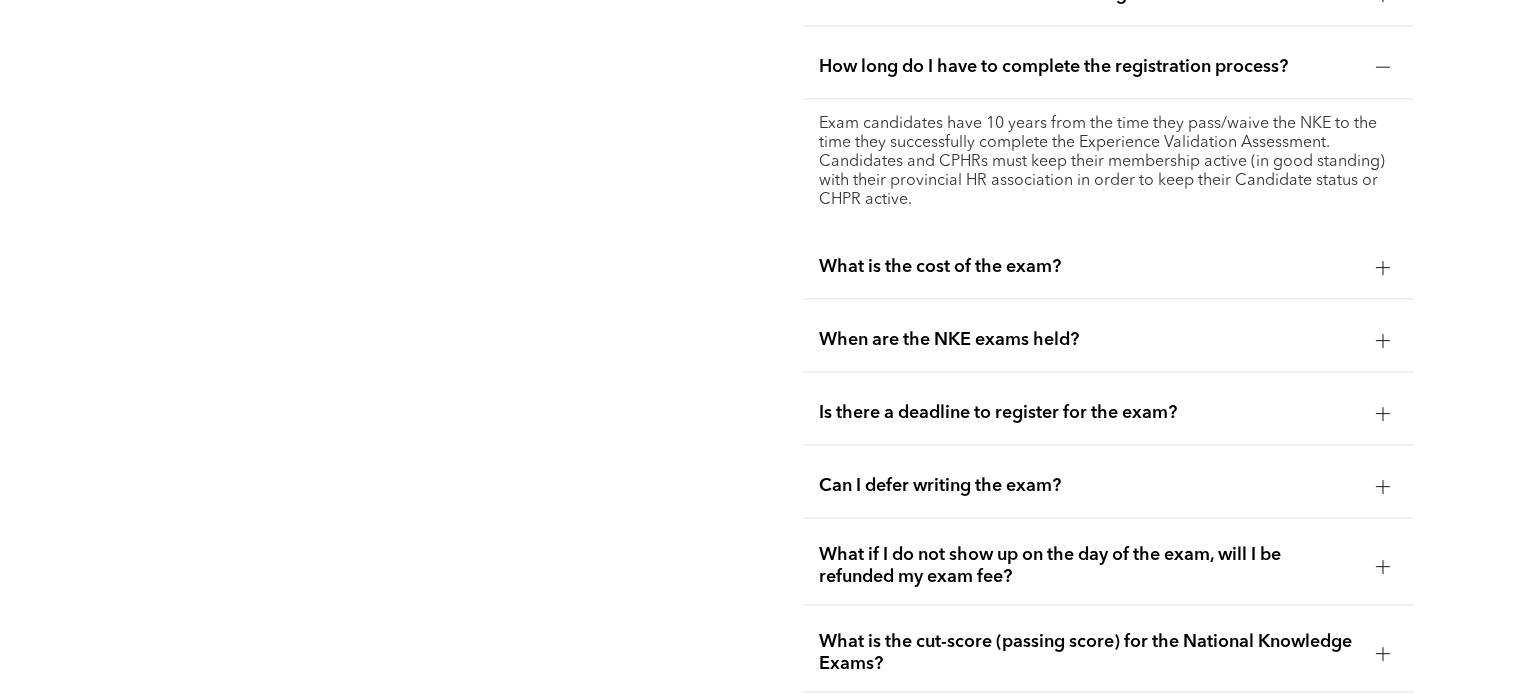 scroll, scrollTop: 2880, scrollLeft: 0, axis: vertical 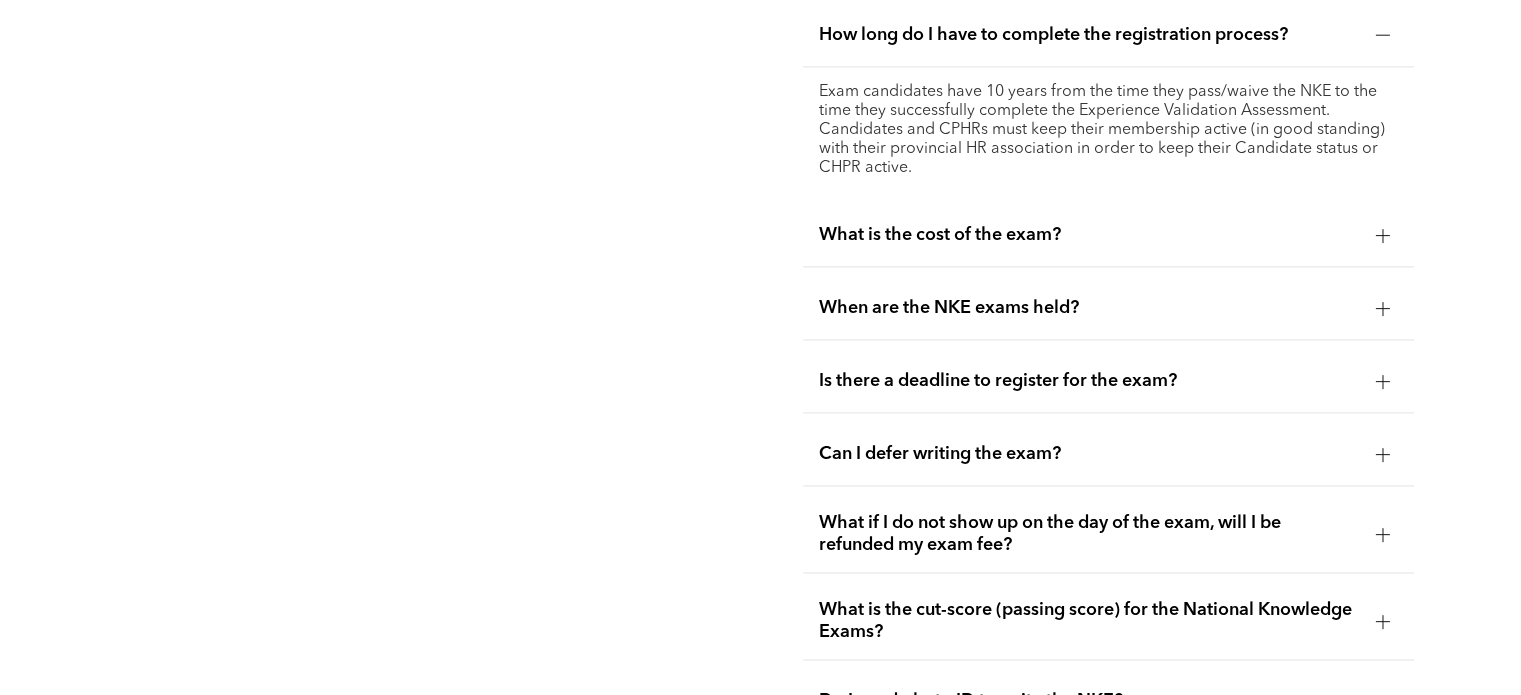 click on "What is the cost of the exam?" at bounding box center (1108, 235) 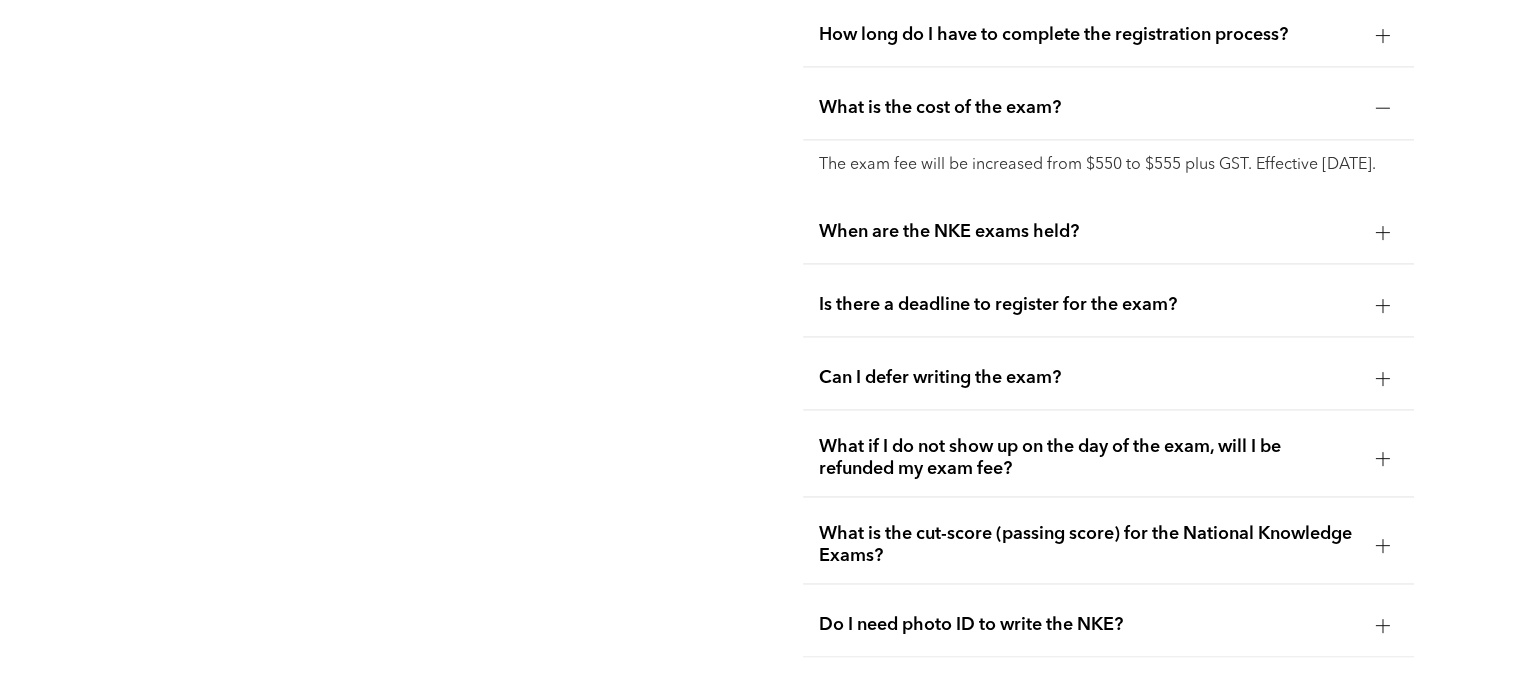 click on "When are the NKE exams held?" at bounding box center (1089, 232) 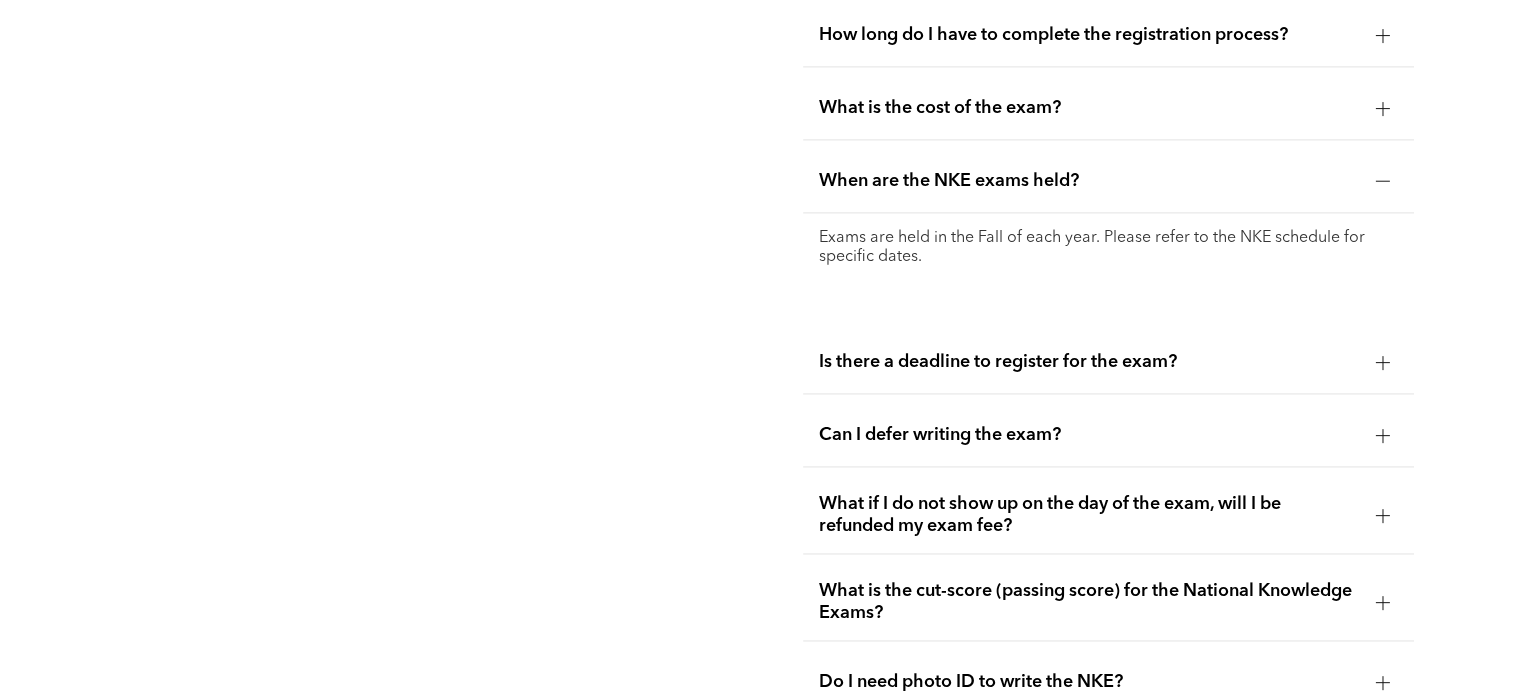 click on "Is there a deadline to register for the exam?" at bounding box center (1089, 362) 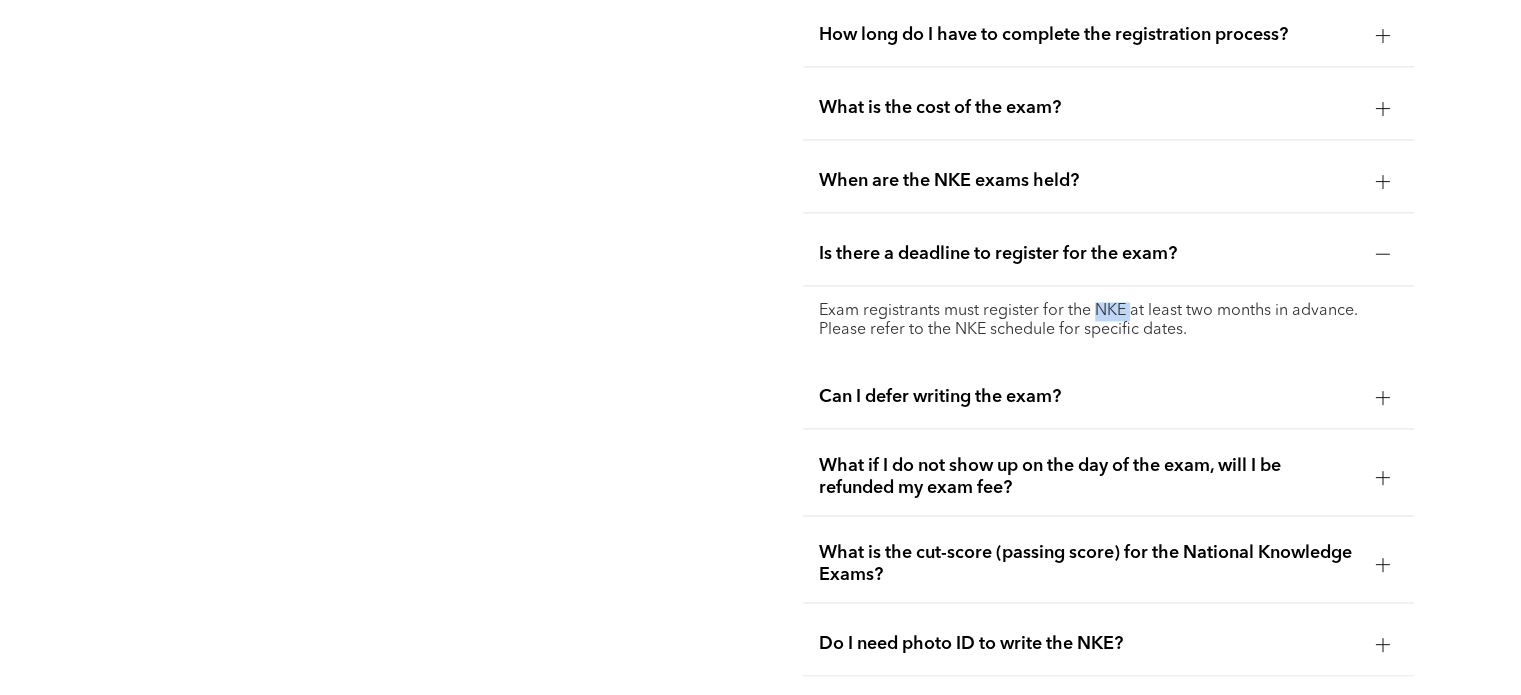 click on "Exam registrants must register for the NKE at least two months in advance. Please refer to the NKE schedule for specific dates." at bounding box center [1108, 321] 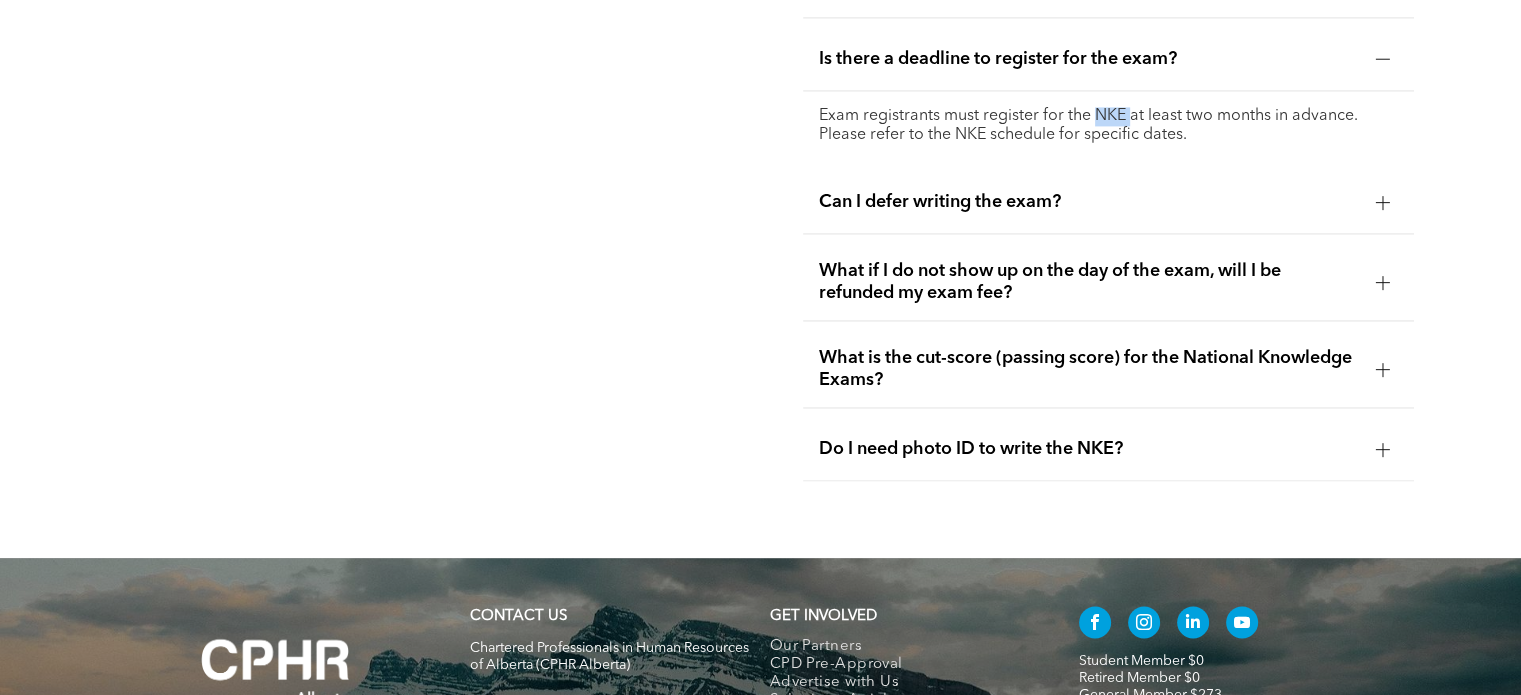 scroll, scrollTop: 3080, scrollLeft: 0, axis: vertical 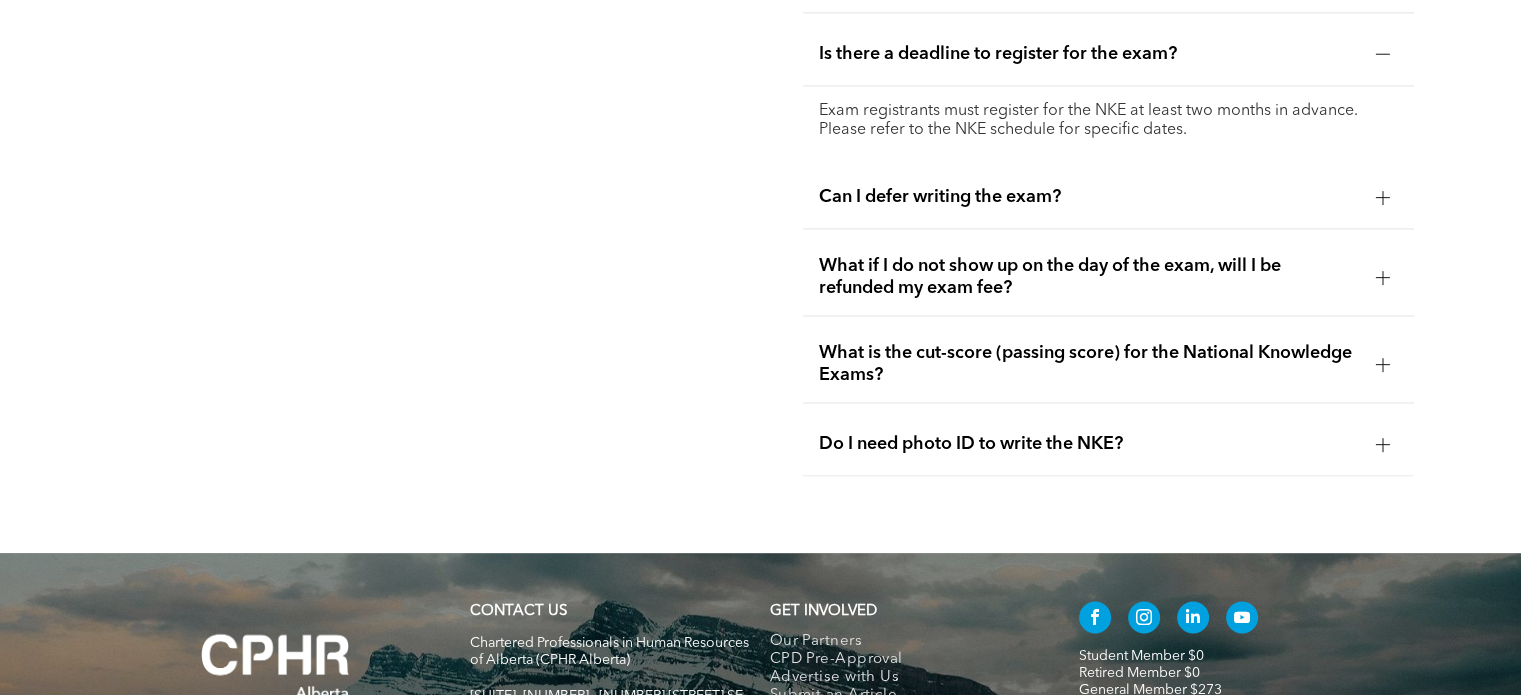 click on "What is the cut-score (passing score) for the National Knowledge Exams?" at bounding box center [1089, 364] 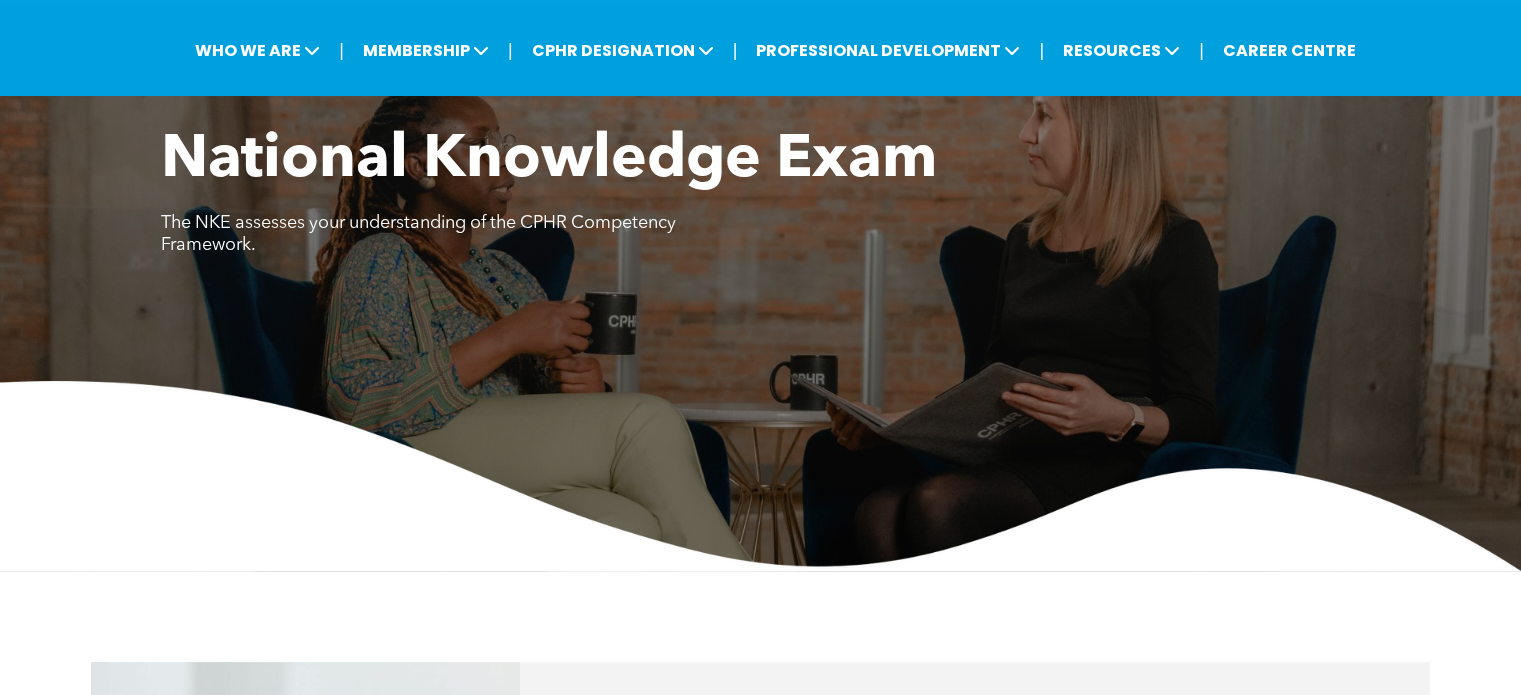 scroll, scrollTop: 90, scrollLeft: 0, axis: vertical 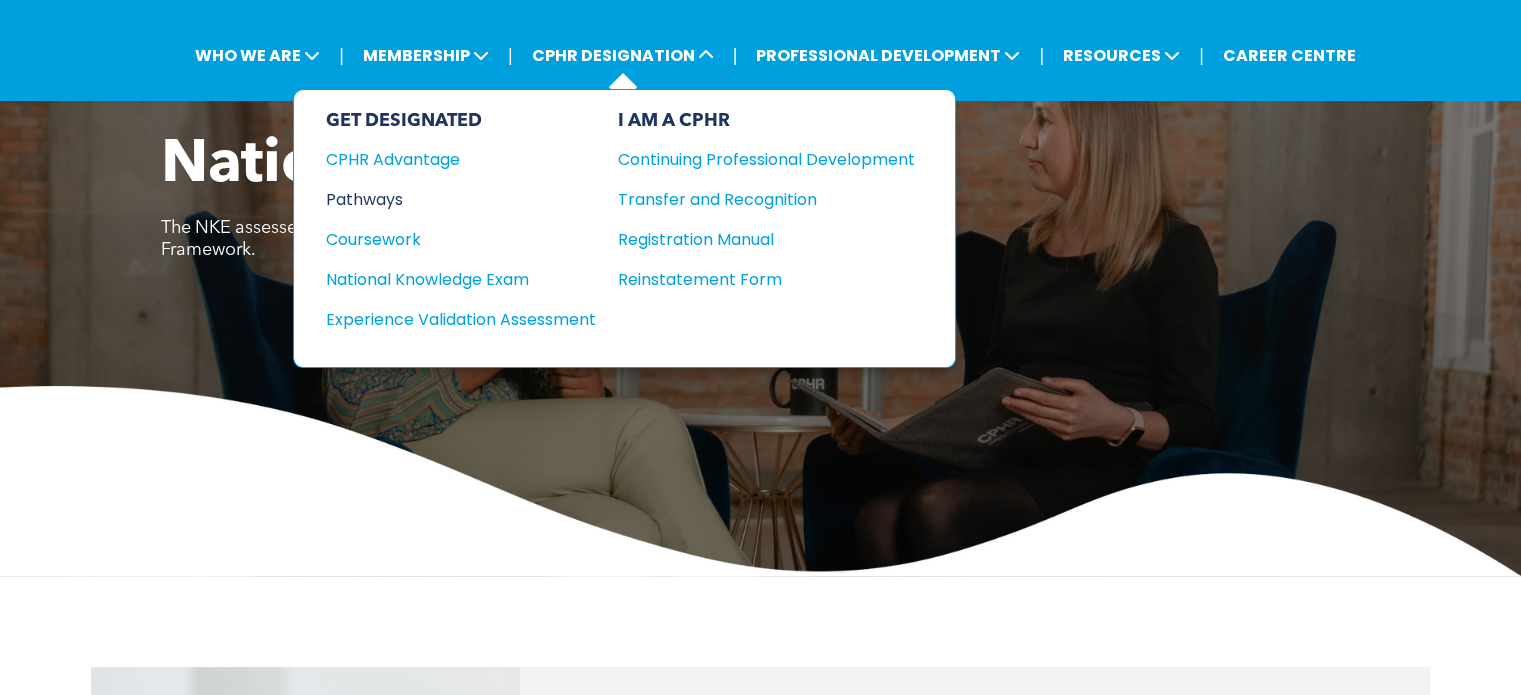 click on "Pathways" at bounding box center (447, 199) 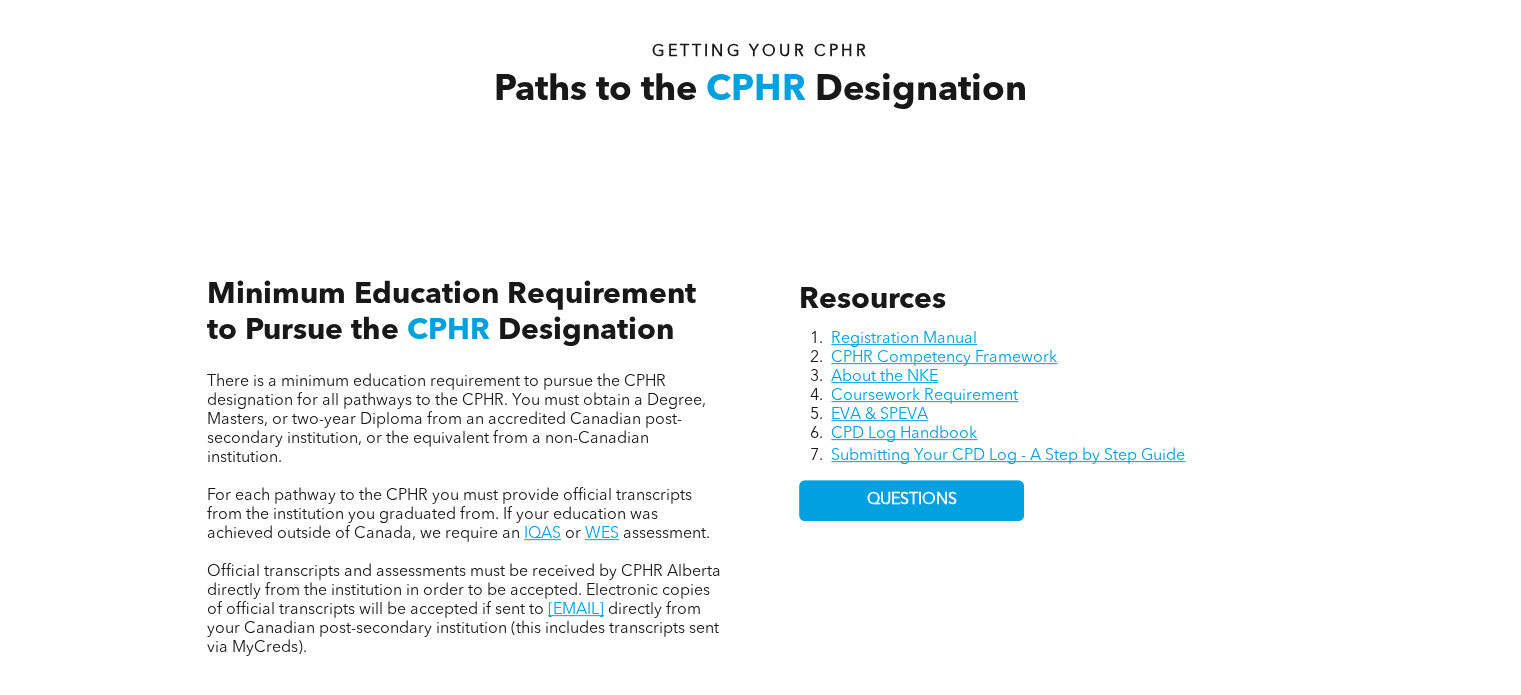scroll, scrollTop: 800, scrollLeft: 0, axis: vertical 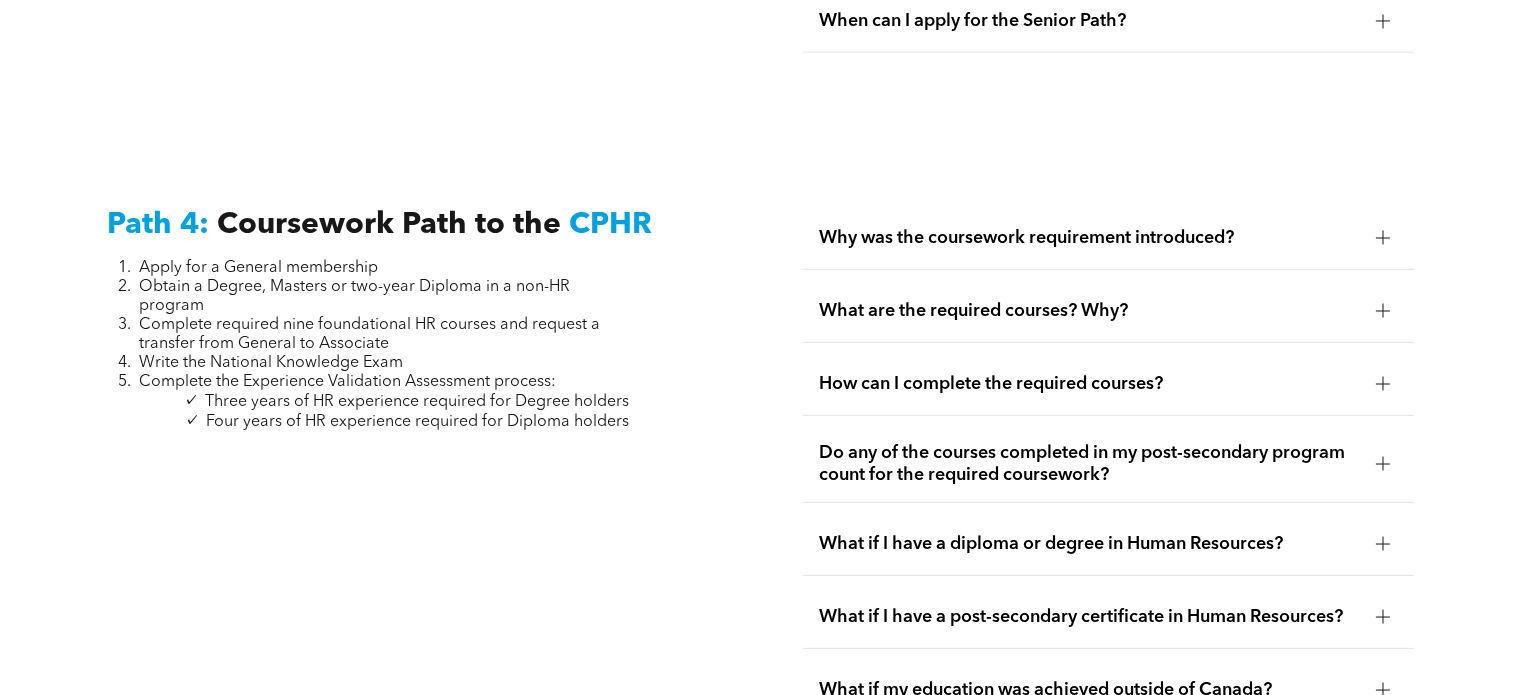 click on "Path 4:   Coursework Path to the
CPHR
Apply for a General membership Obtain a Degree, Masters or two-year Diploma in a non-HR program Complete required nine foundational HR courses and request a transfer from General to Associate Write the National Knowledge Exam Complete the Experience Validation Assessment process:
Three years of HR experience required for Degree holders Four years of HR experience required for Diploma holders
Why was the coursework requirement introduced? CPHR Canada implemented the coursework requirement so that when people write the National Knowledge Exam, they are well prepared to be successful on the exam and on the path to their CPHR Designation. This requirement has been introduced to set the bar for academic comprehension, establish a standard for educational requirements and build on credibility of the CPHR designation. What are the required courses? Why?   Accounting & Financial Management Human Resources Management" at bounding box center [760, 501] 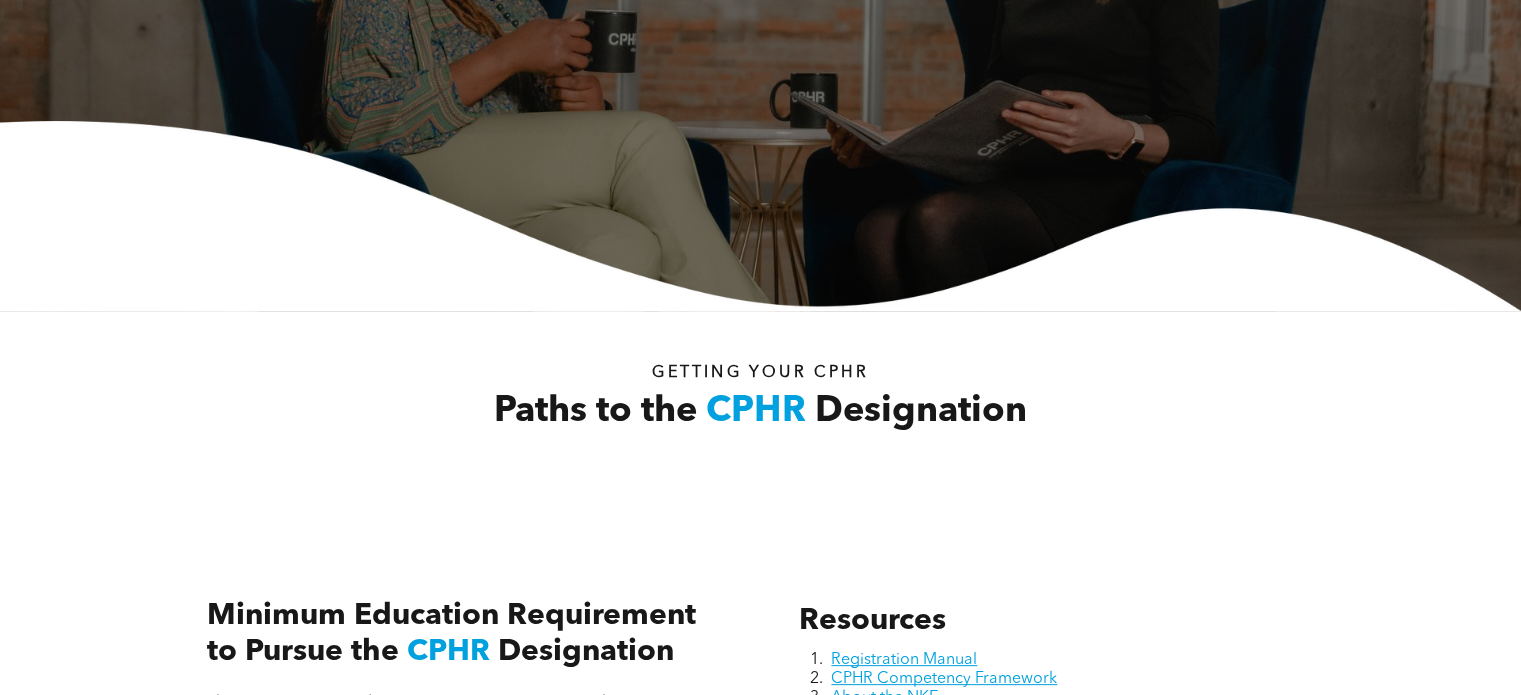 scroll, scrollTop: 0, scrollLeft: 0, axis: both 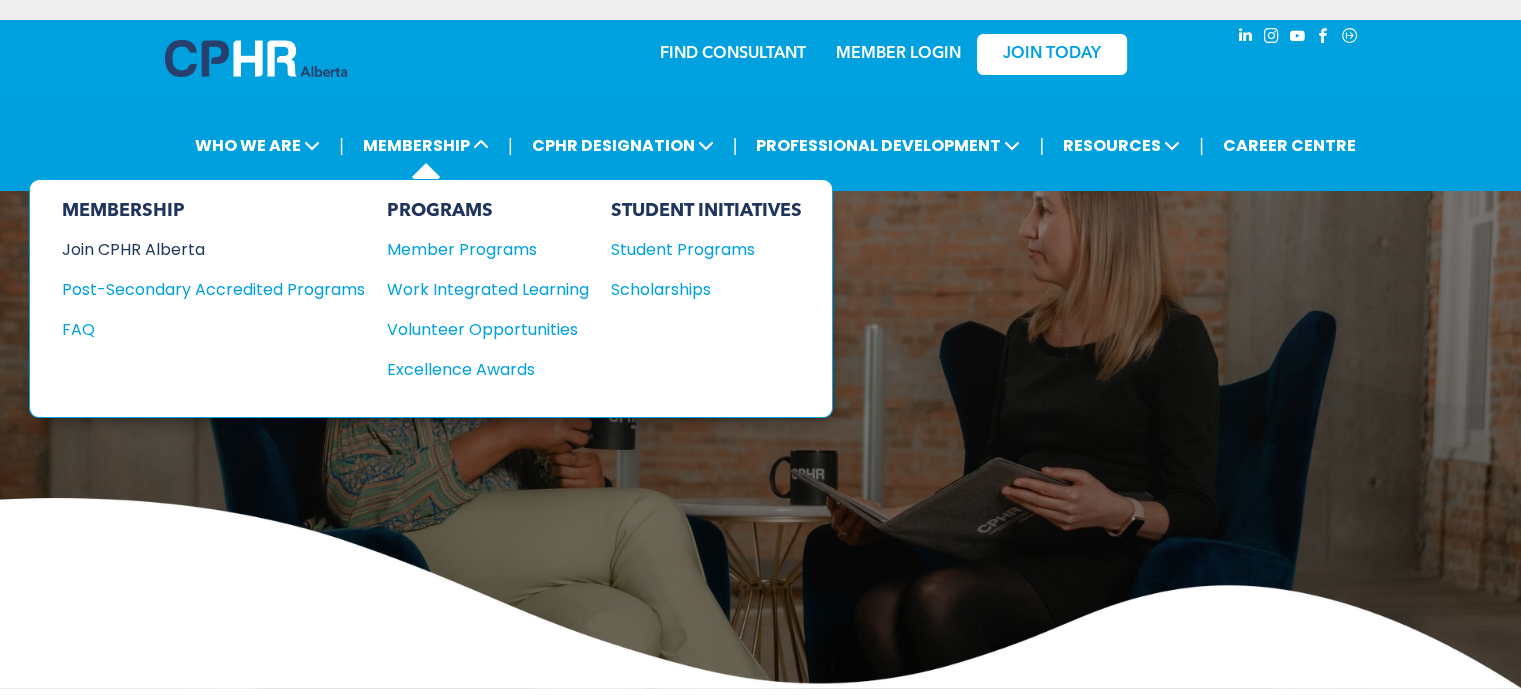 click on "Join CPHR Alberta" at bounding box center [198, 249] 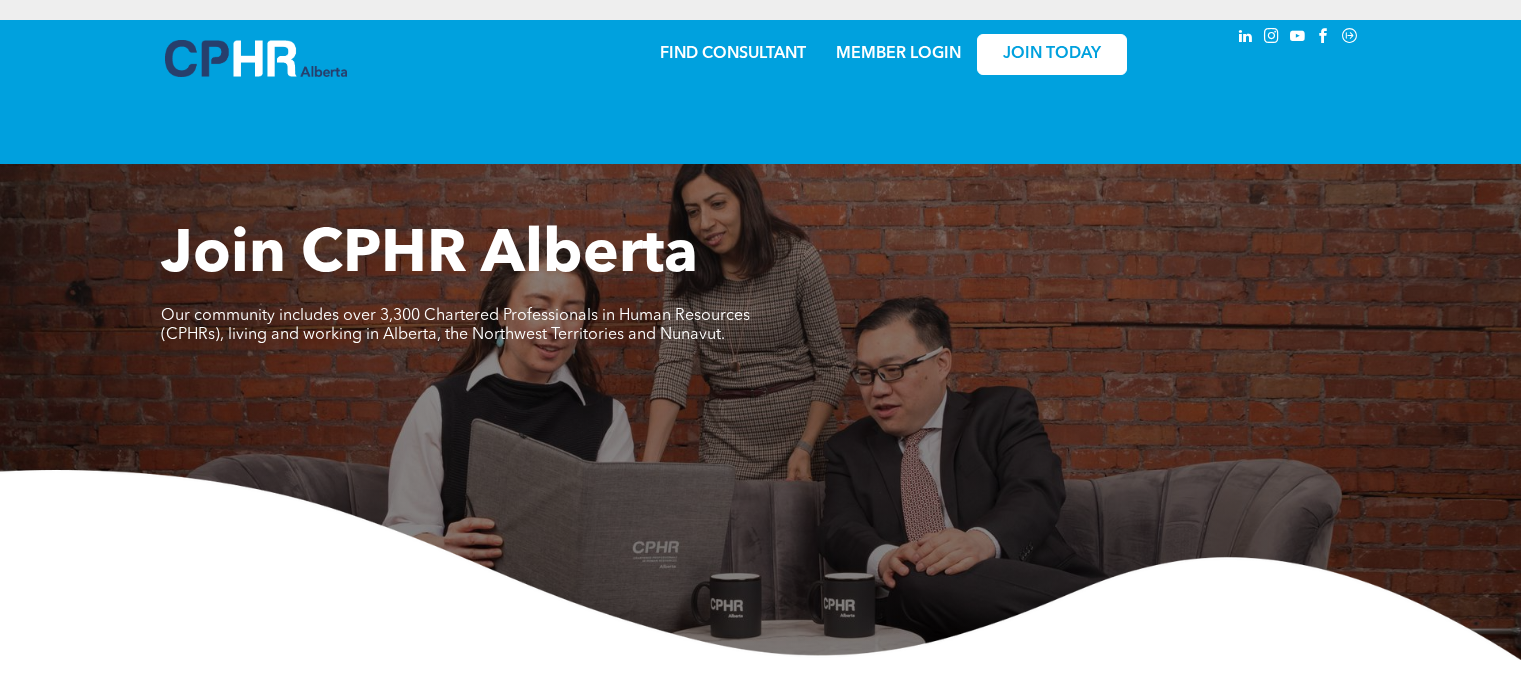 scroll, scrollTop: 0, scrollLeft: 0, axis: both 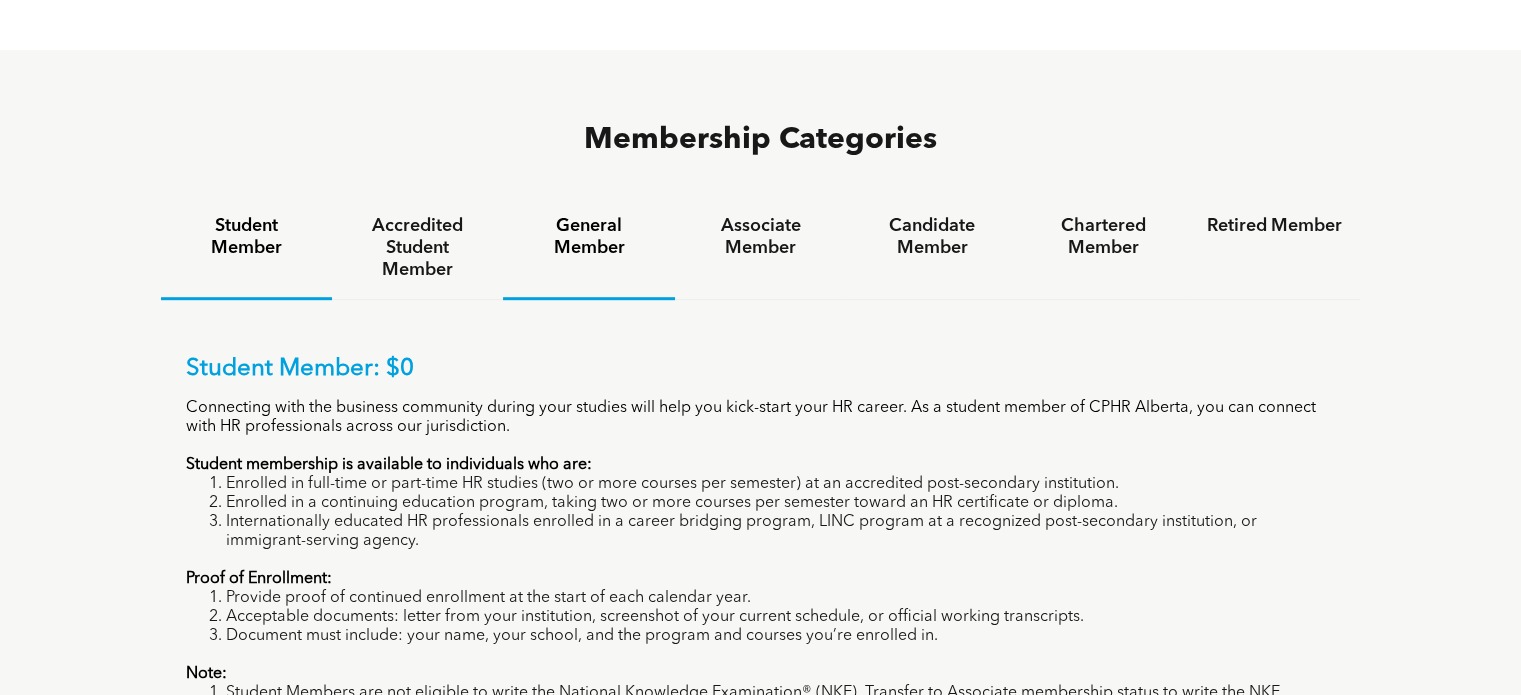 click on "General Member" at bounding box center (588, 237) 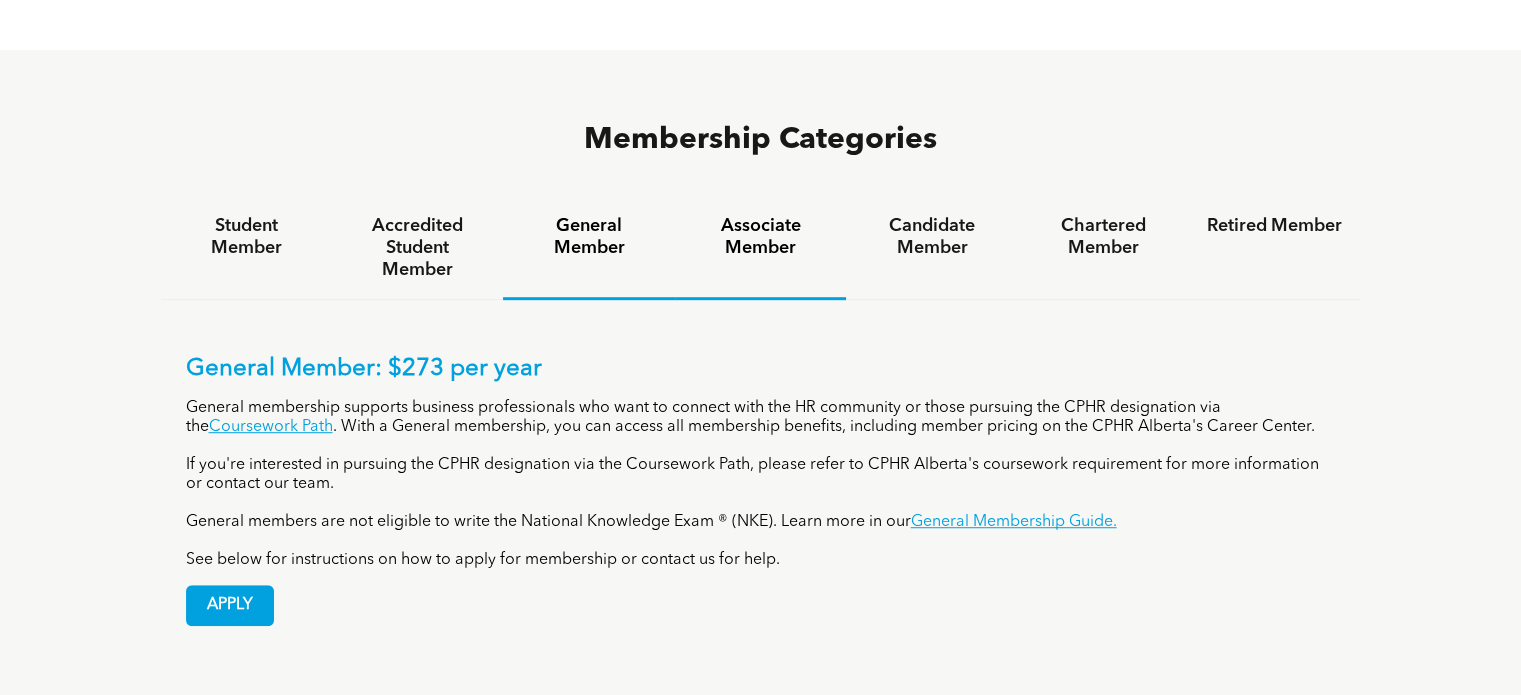 click on "Associate Member" at bounding box center (760, 237) 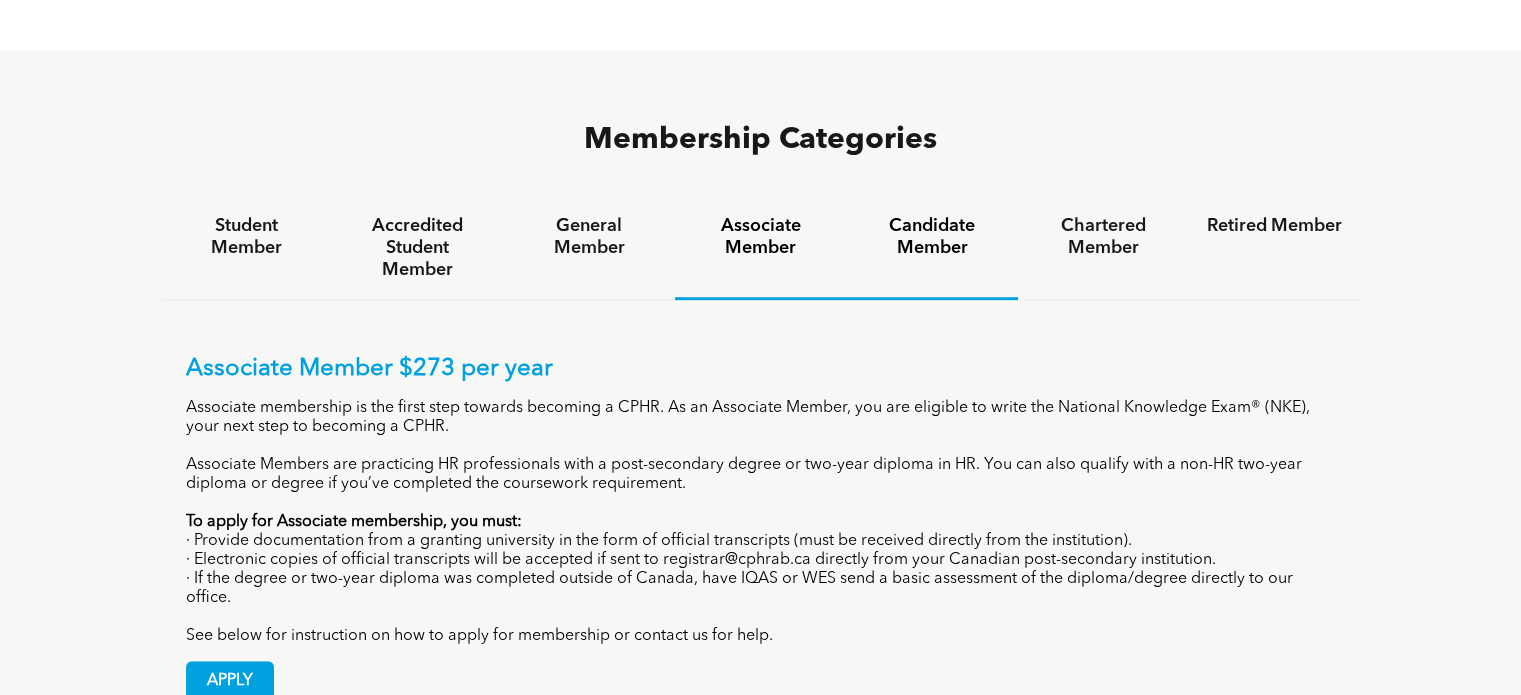 click on "Candidate Member" at bounding box center (931, 237) 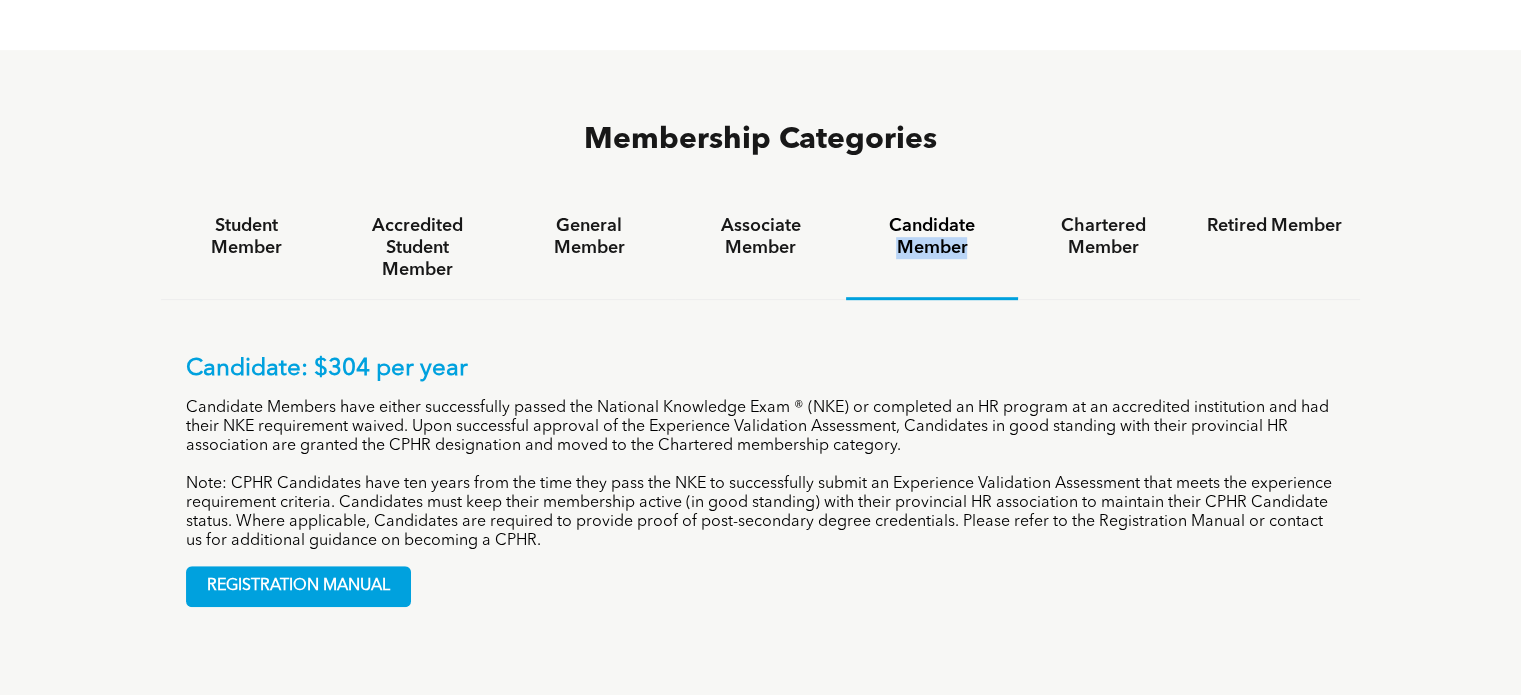 click on "Candidate Member" at bounding box center [931, 237] 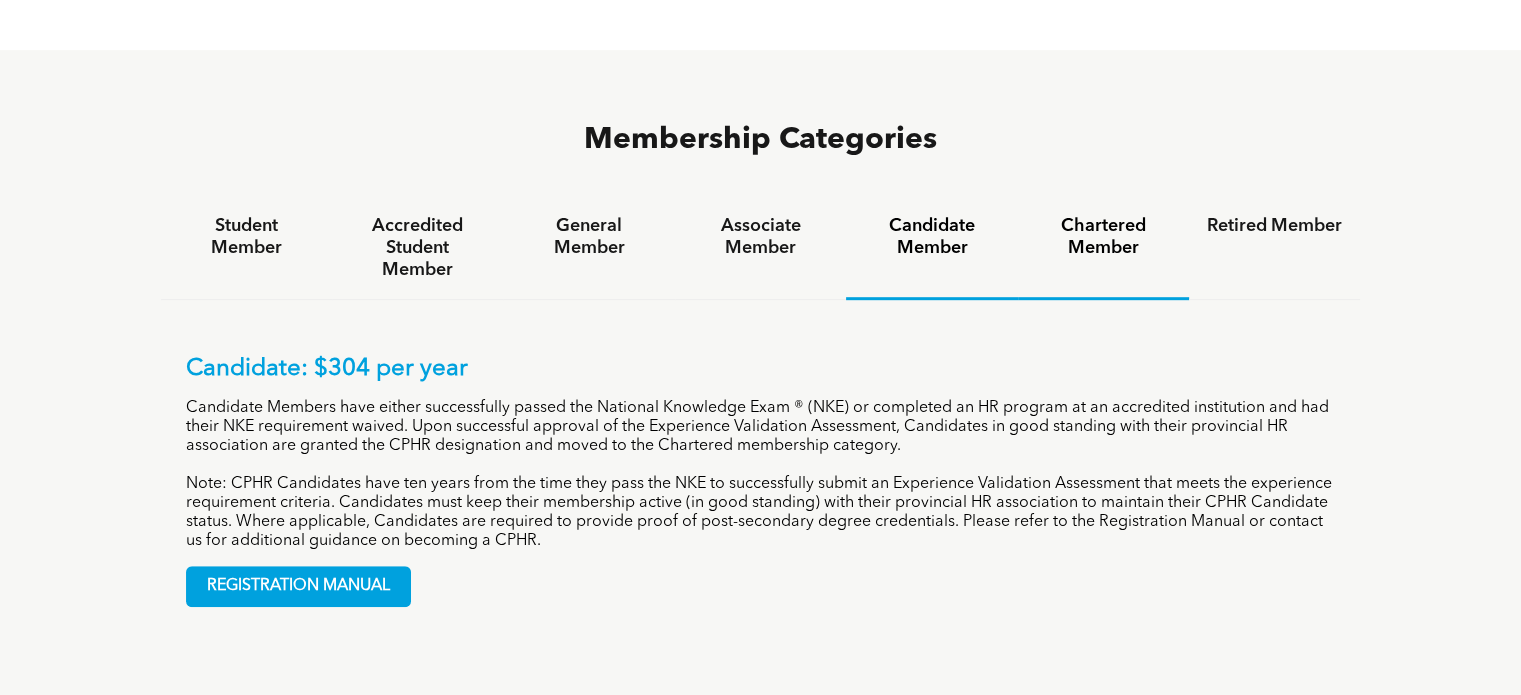 click on "Chartered Member" at bounding box center (1103, 237) 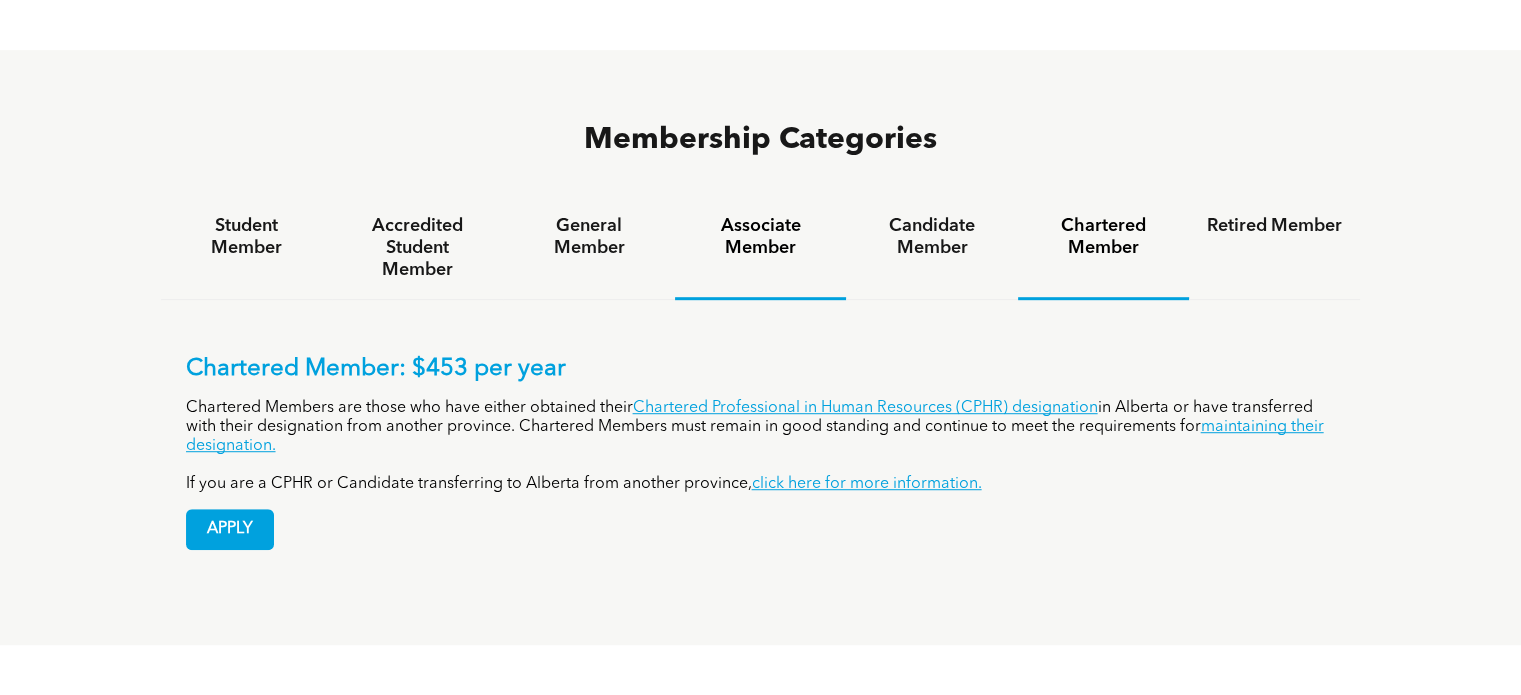 click on "Associate Member" at bounding box center (760, 237) 